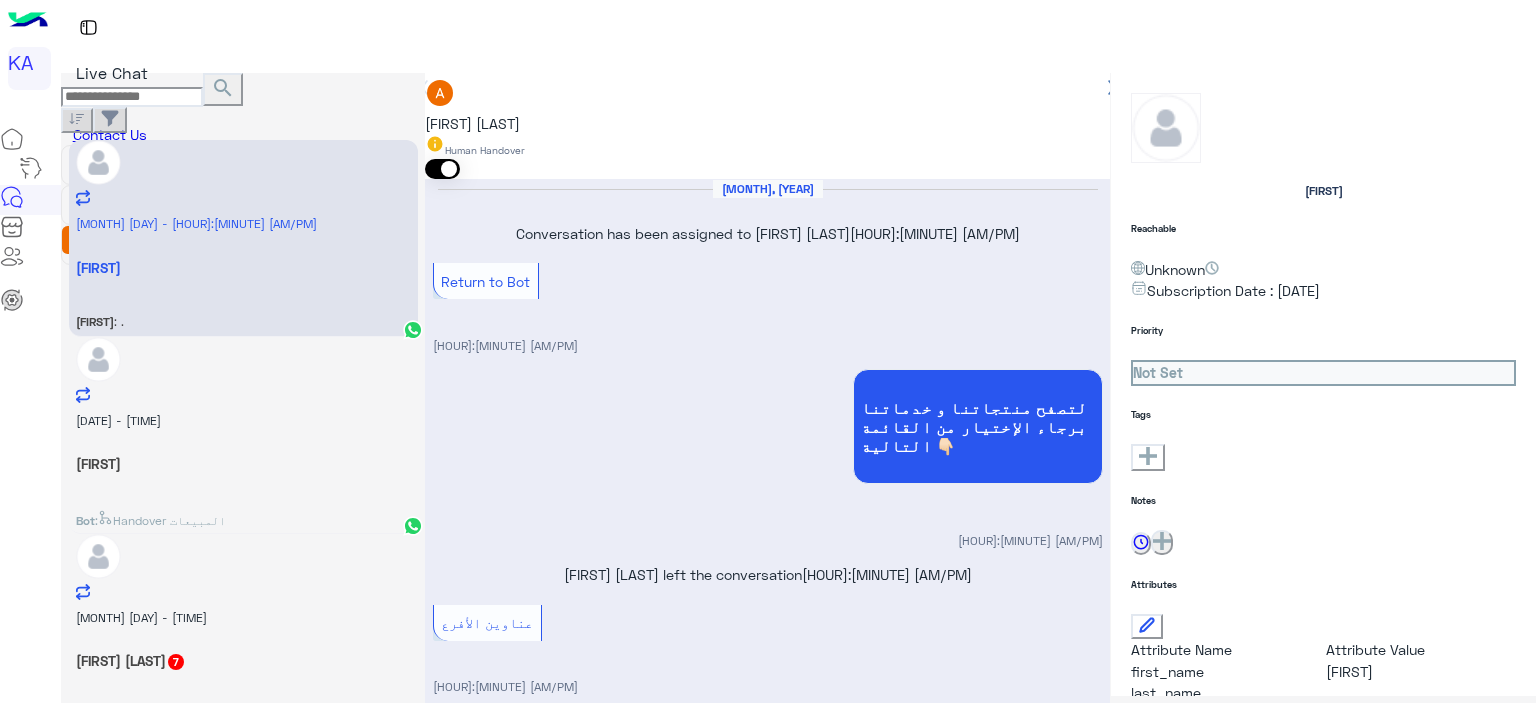 scroll, scrollTop: 0, scrollLeft: 0, axis: both 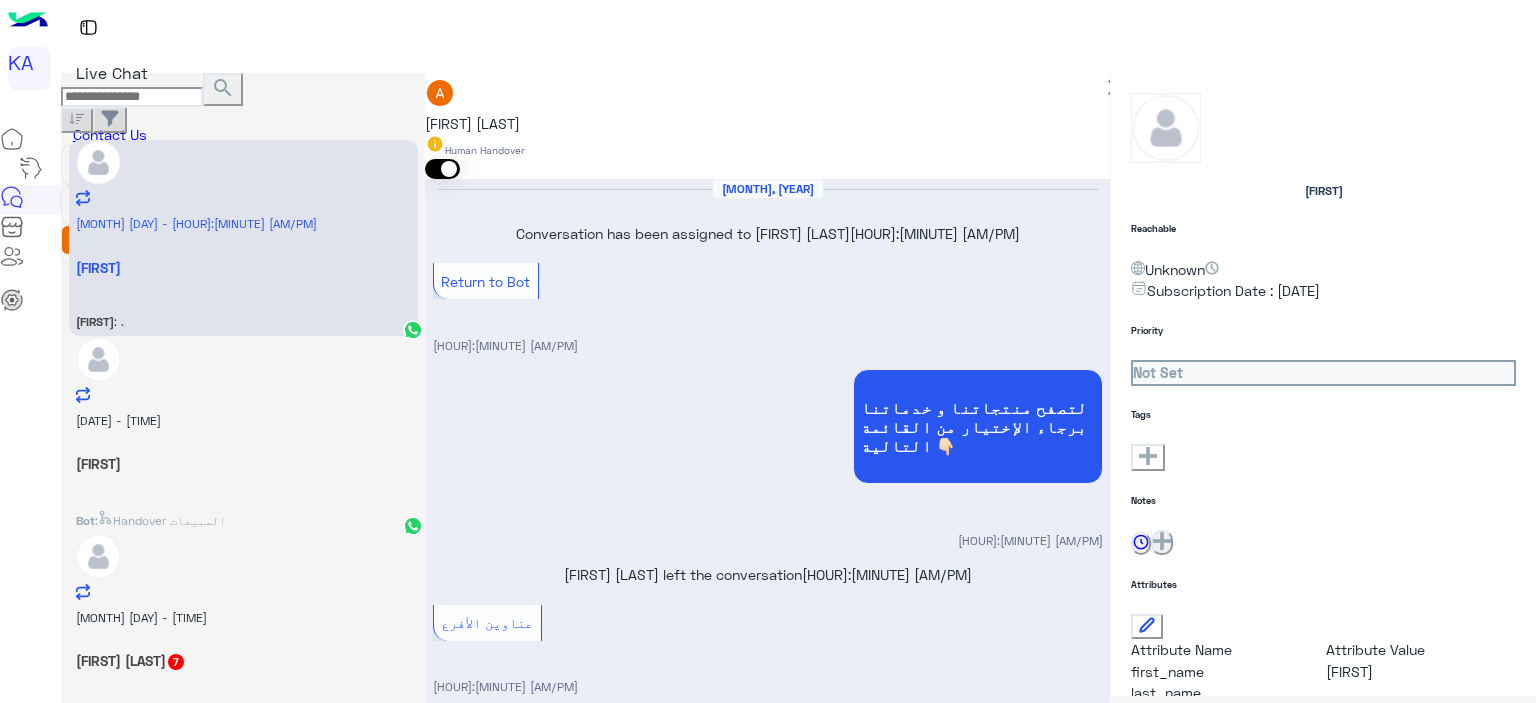 click on "[FIRST]" at bounding box center (243, 267) 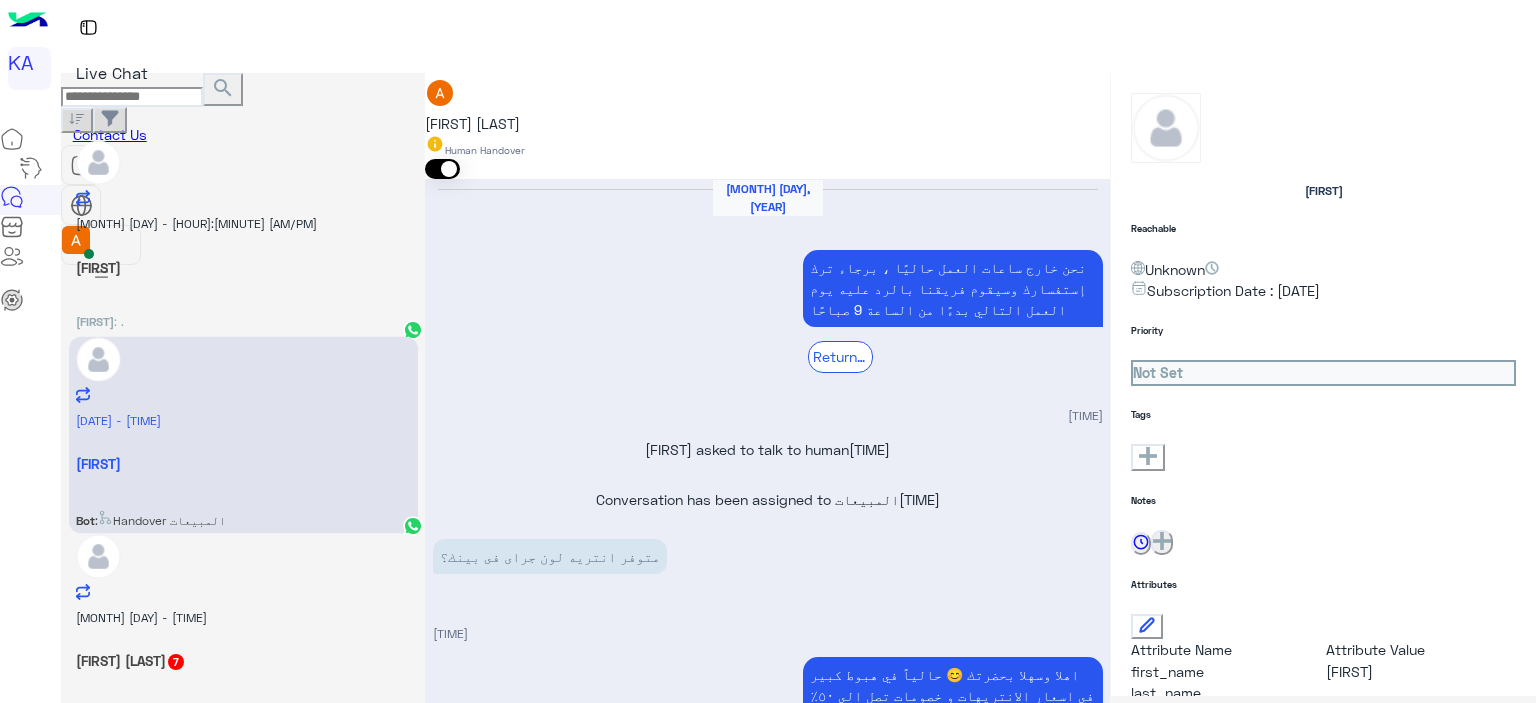 scroll, scrollTop: 2008, scrollLeft: 0, axis: vertical 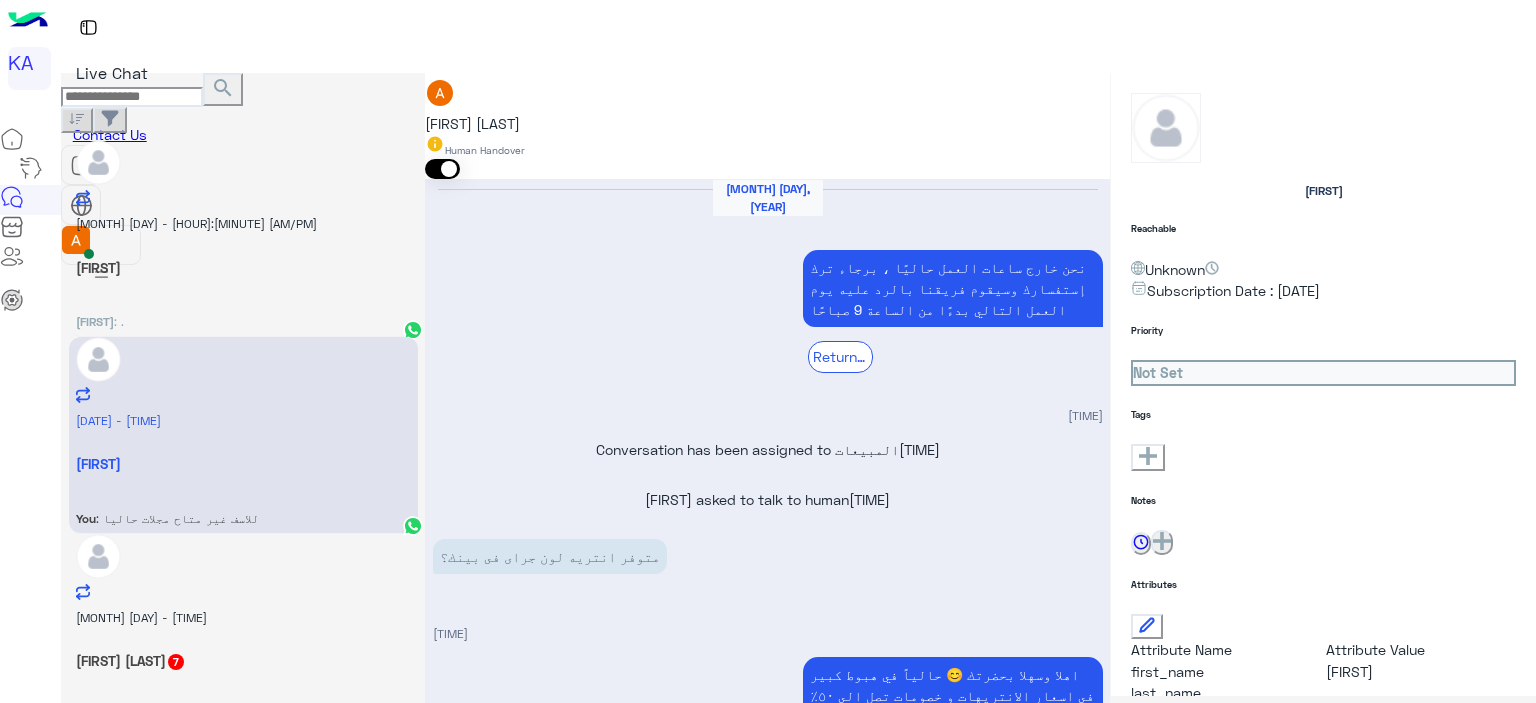 type on "**********" 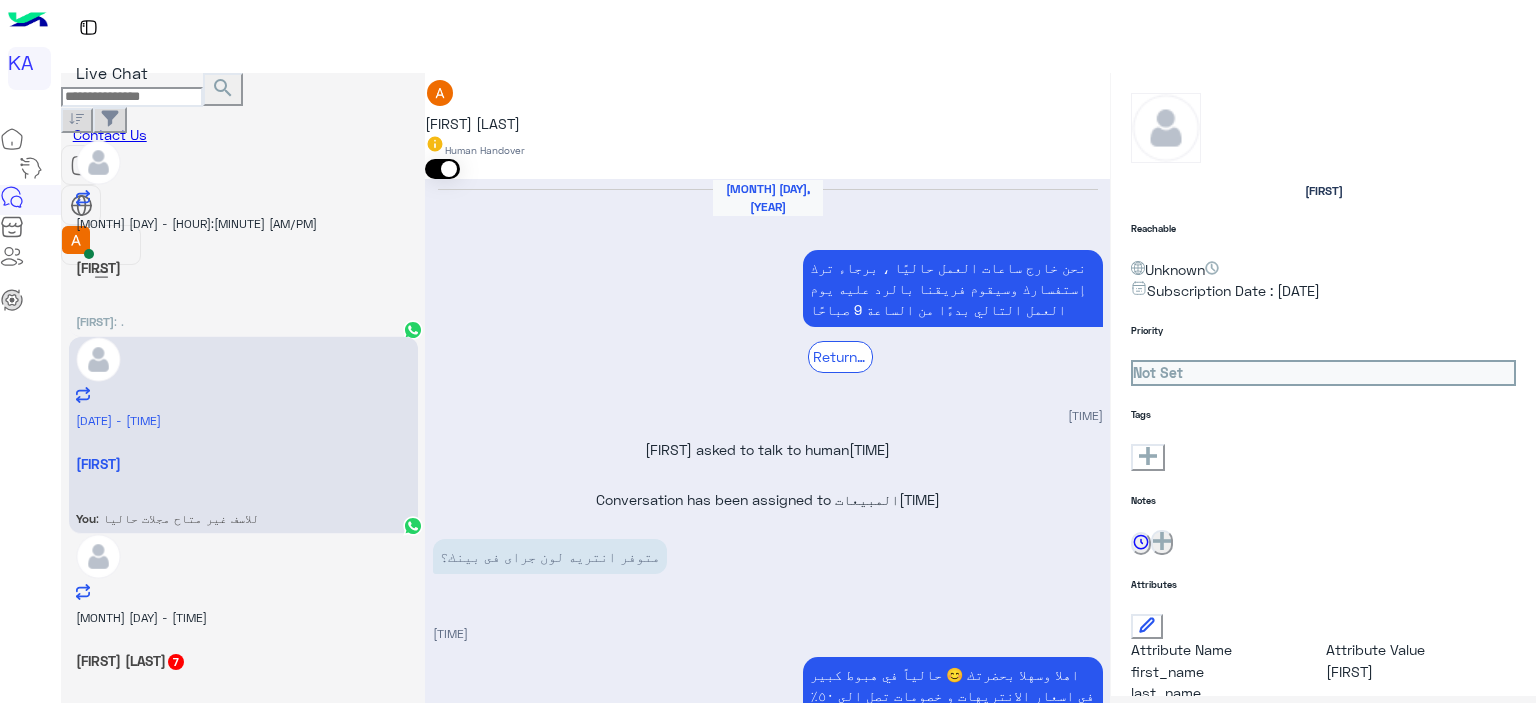 scroll, scrollTop: 2284, scrollLeft: 0, axis: vertical 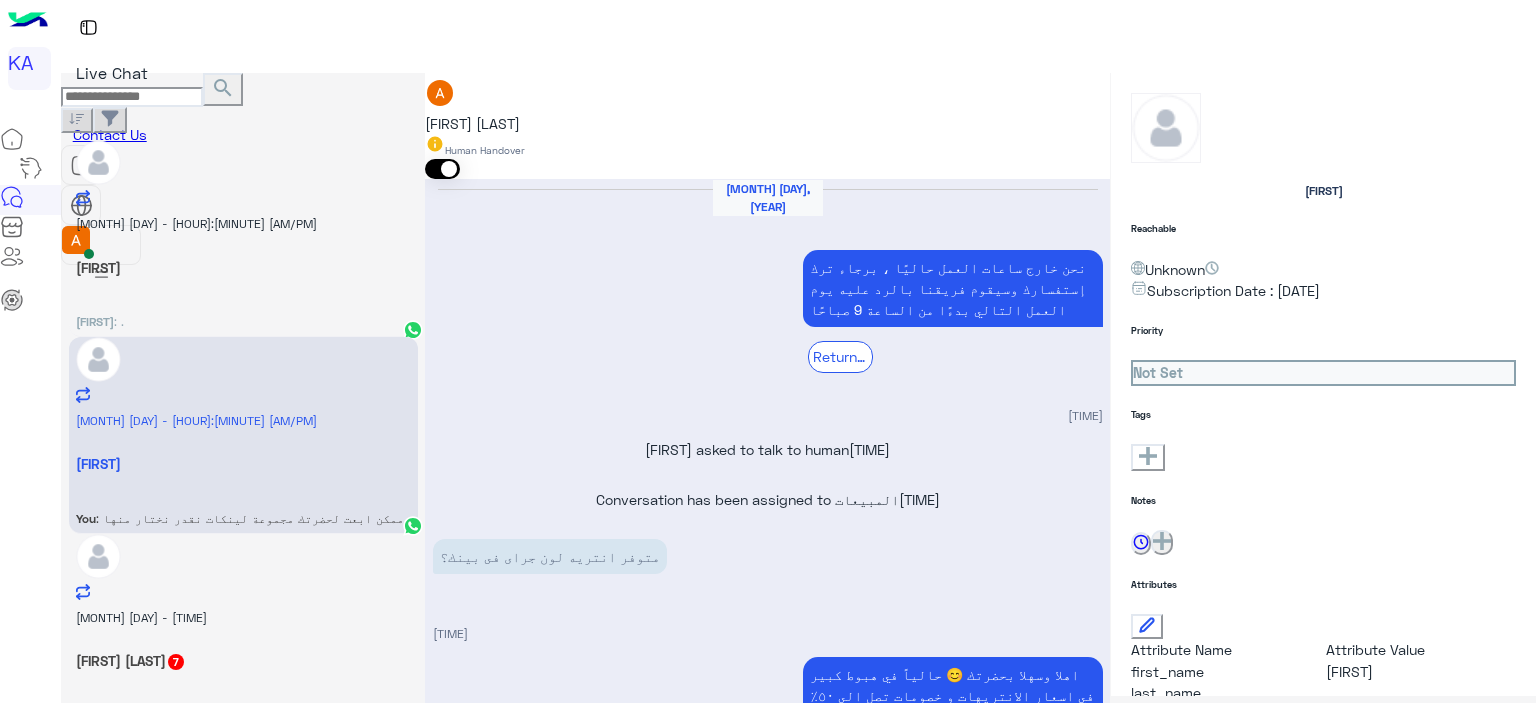 click at bounding box center (458, 4251) 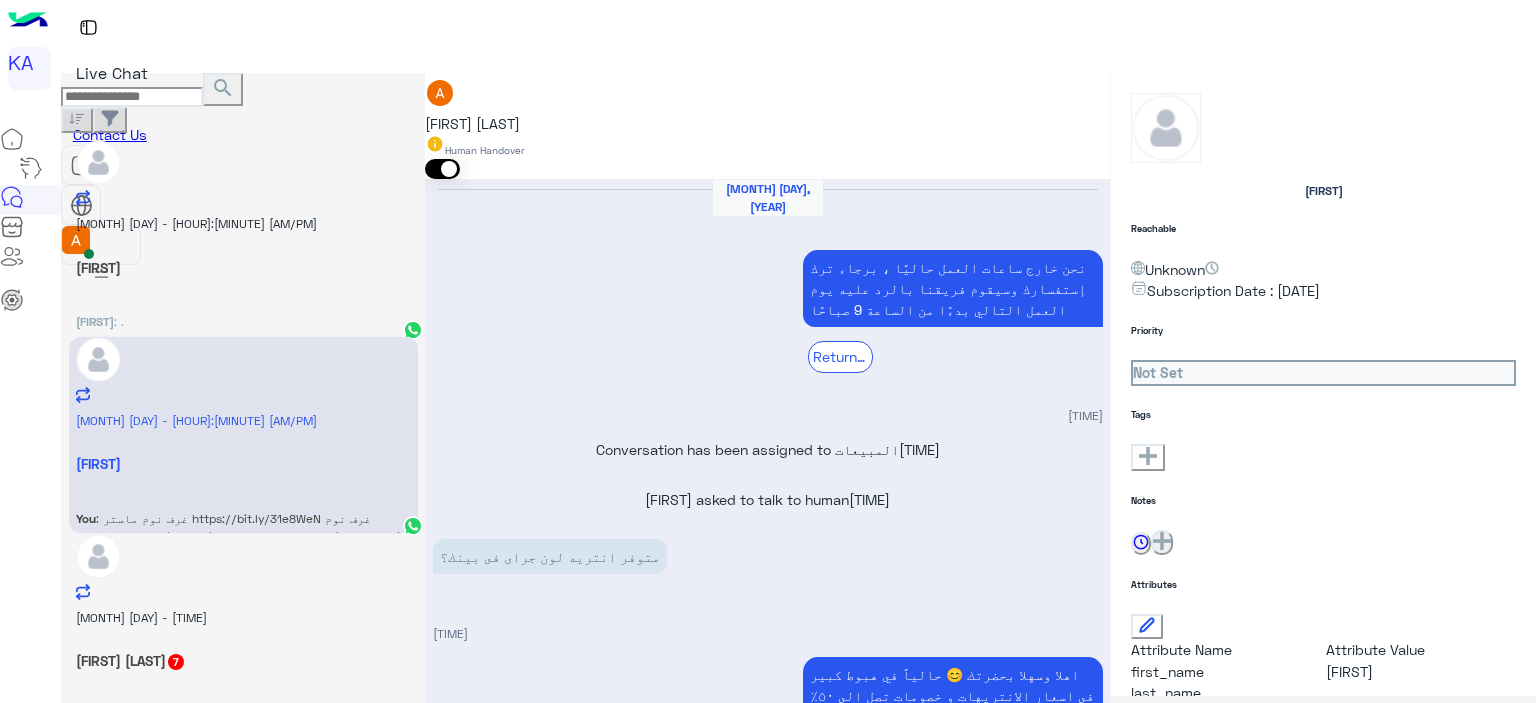 click on "[FIRST] [LAST]  7" at bounding box center [243, 267] 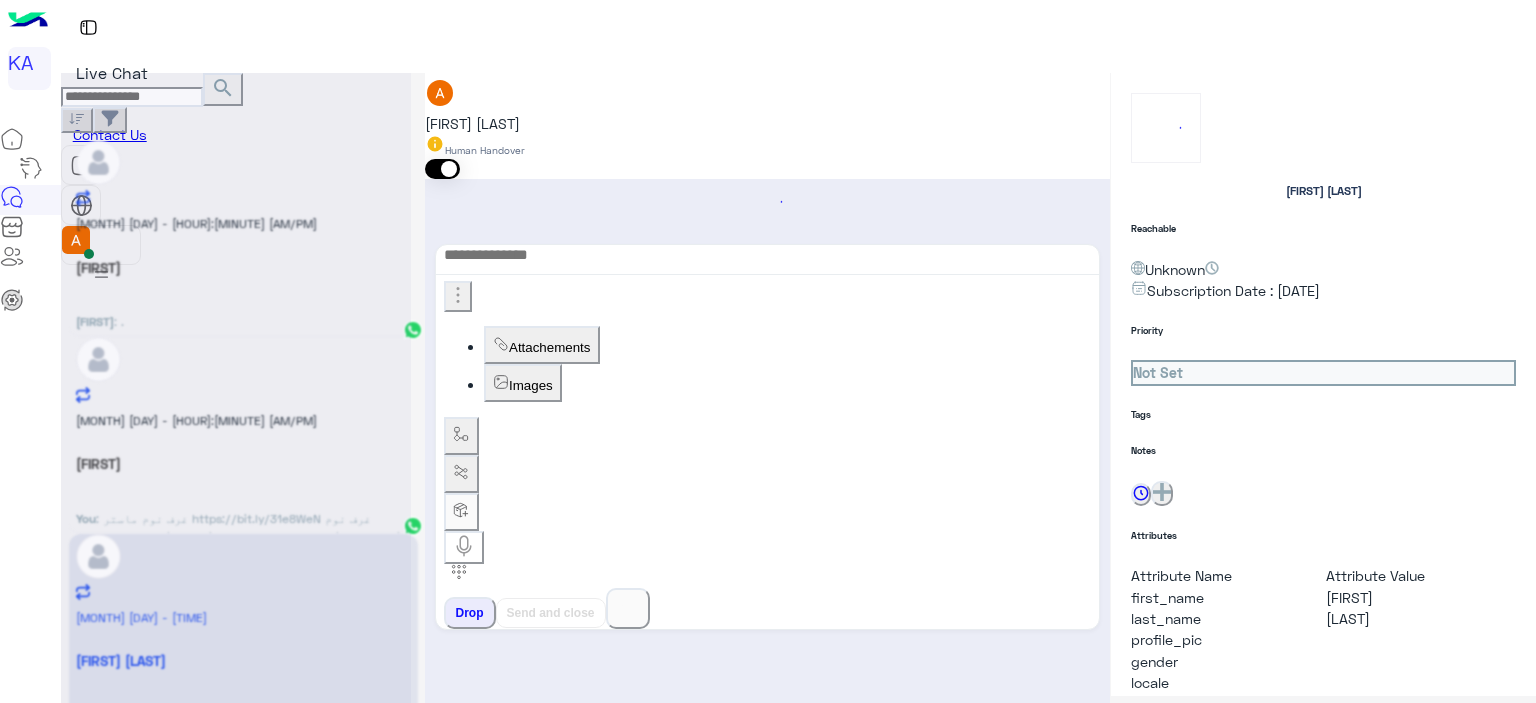 scroll, scrollTop: 1375, scrollLeft: 0, axis: vertical 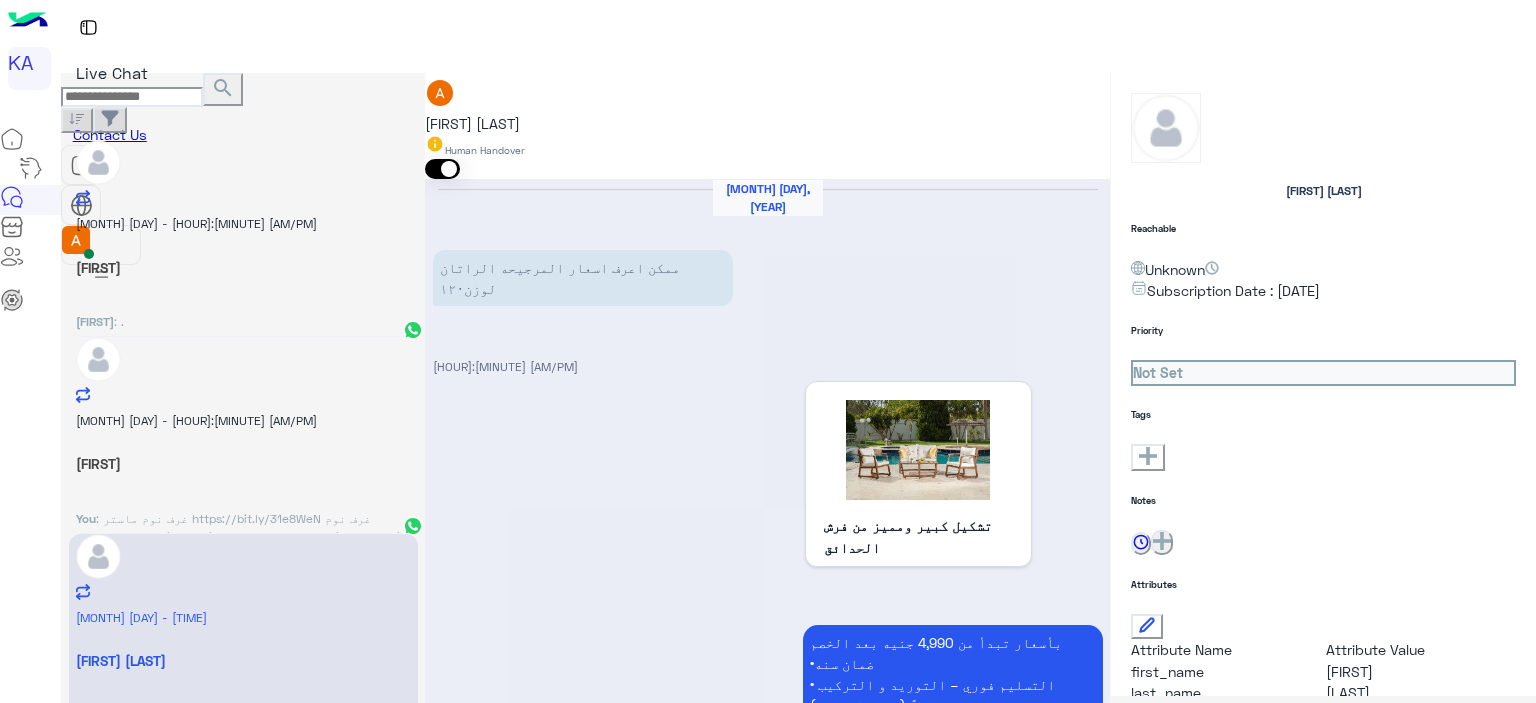 click at bounding box center [767, 2693] 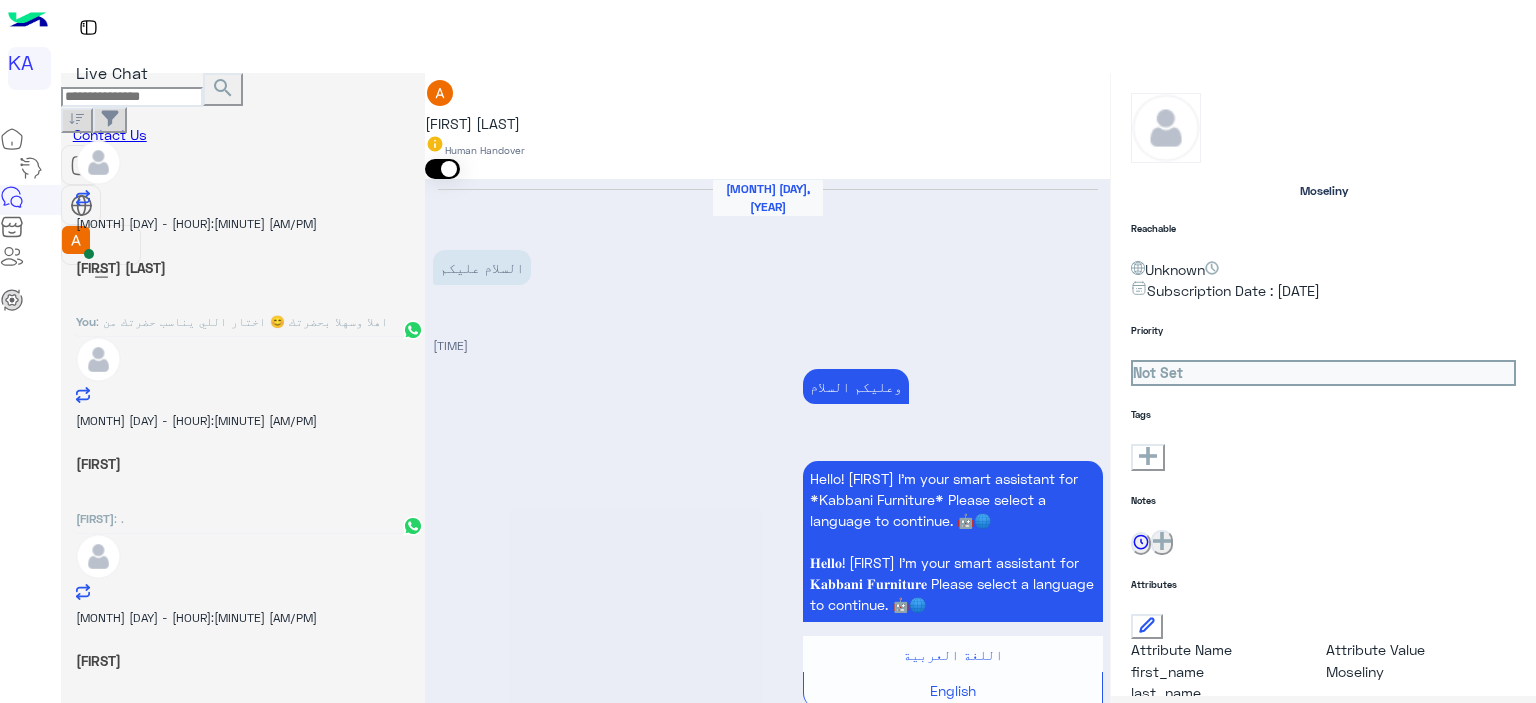scroll, scrollTop: 382, scrollLeft: 0, axis: vertical 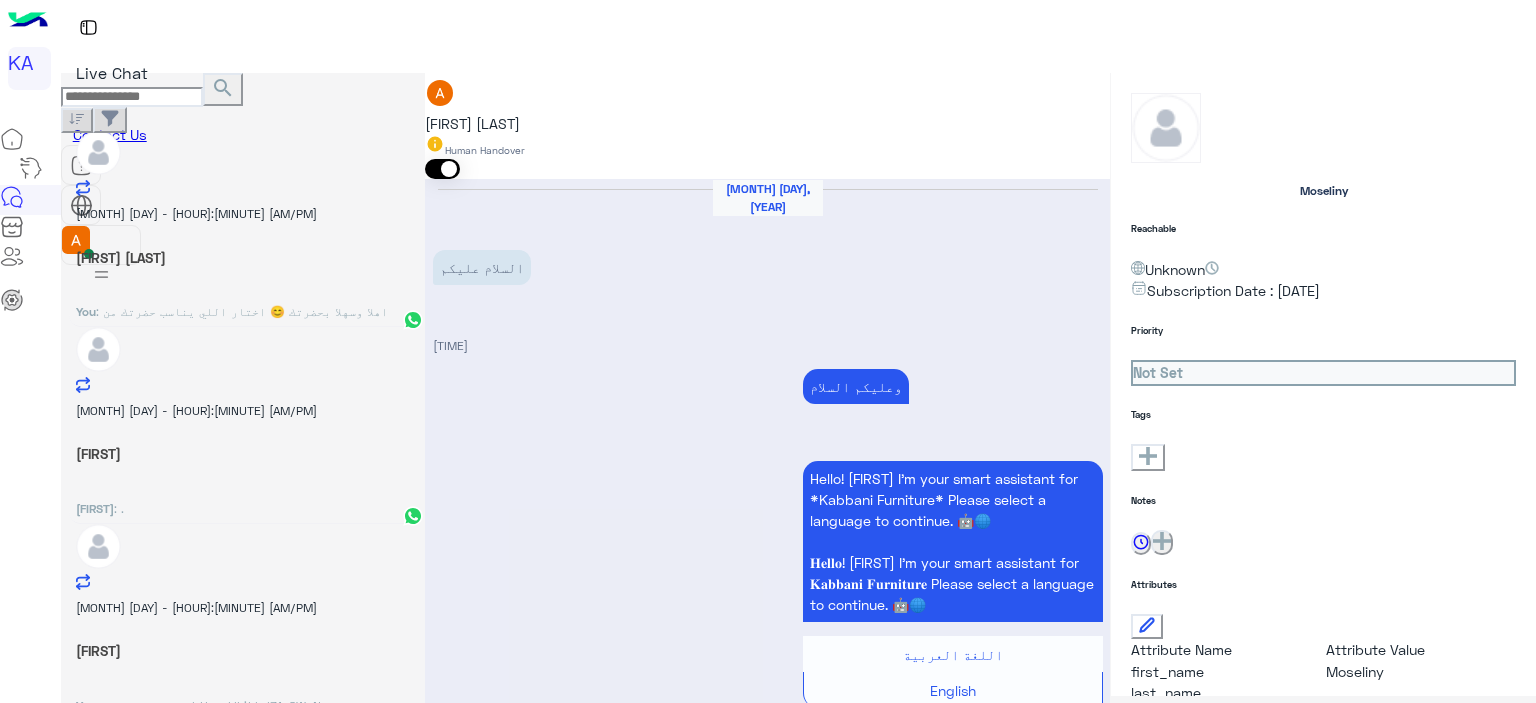 click on ": غرف نوم ماستر    https://bit.ly/31e8WeN
غرف نوم اطفال    https://bit.ly/3wjU527
ركنات                   https://bit.ly/2O7FTjH
انتريهات                https://bit.ly/3HibjBR
صالون                  https://bit.ly/3OmlDIG
سفرات                 https://bit.ly/3U6Jxg2
ترابيزات وسط      https://bit.ly/2O8zghc
ترابيزات جانبية      https://bit.ly/2QGzePi
ترابيزات تيلفزيون  http://bit.ly/3Xkq4qe
جزامات                https://bit.ly/3PItHEO
ممكن نقدر نختار من اللينكات المرسلة وانا هكون مع حضرتك بكافة التفاصيل" at bounding box center (242, 347) 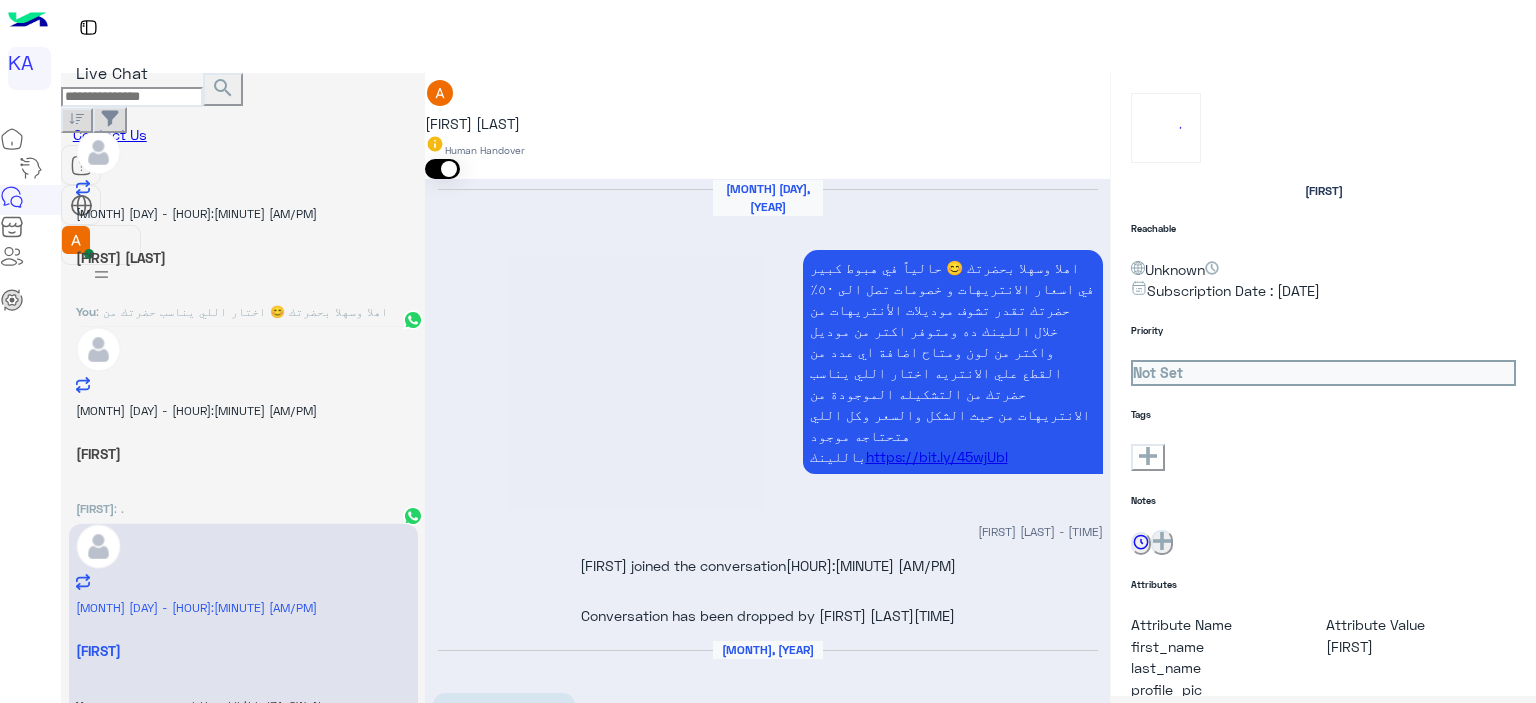scroll, scrollTop: 2207, scrollLeft: 0, axis: vertical 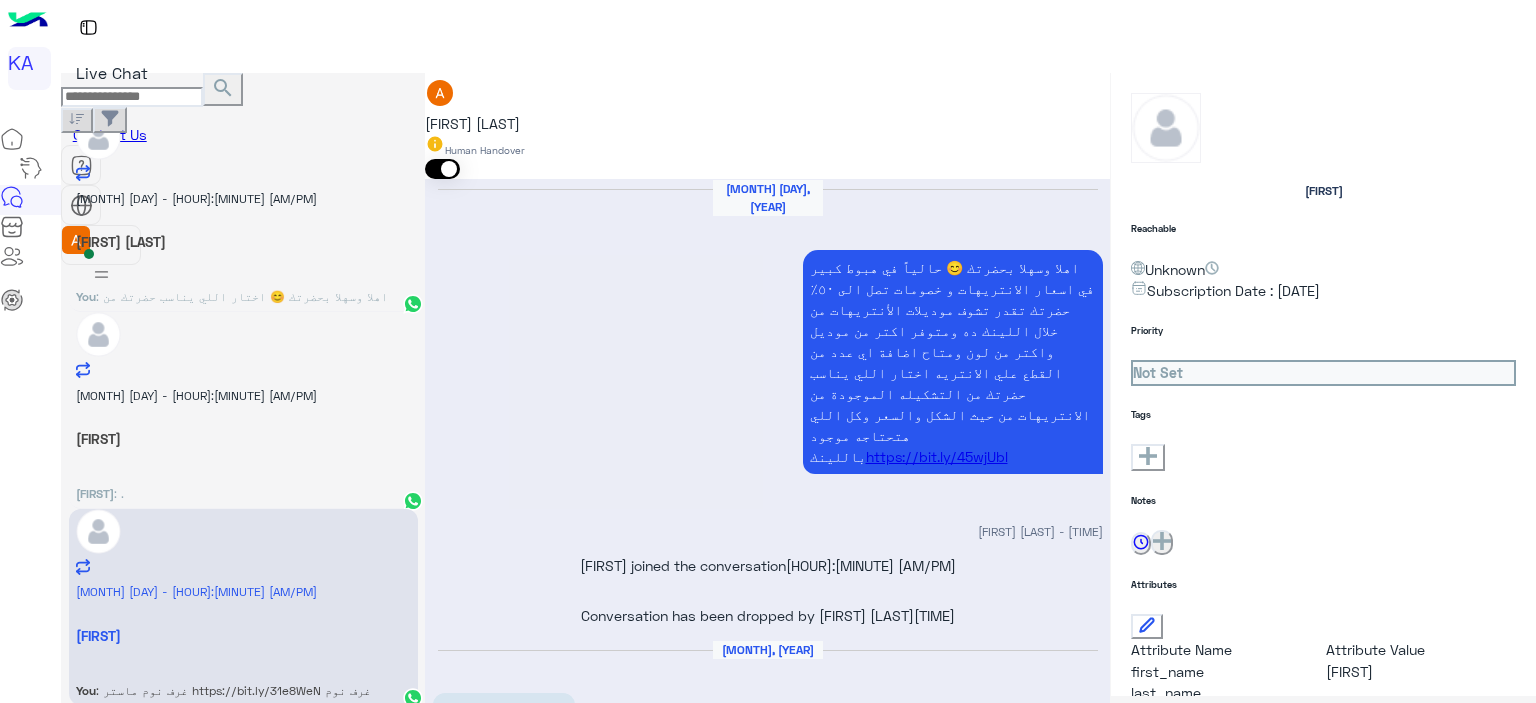 click on "[FIRST] : شكرا" at bounding box center (243, 96) 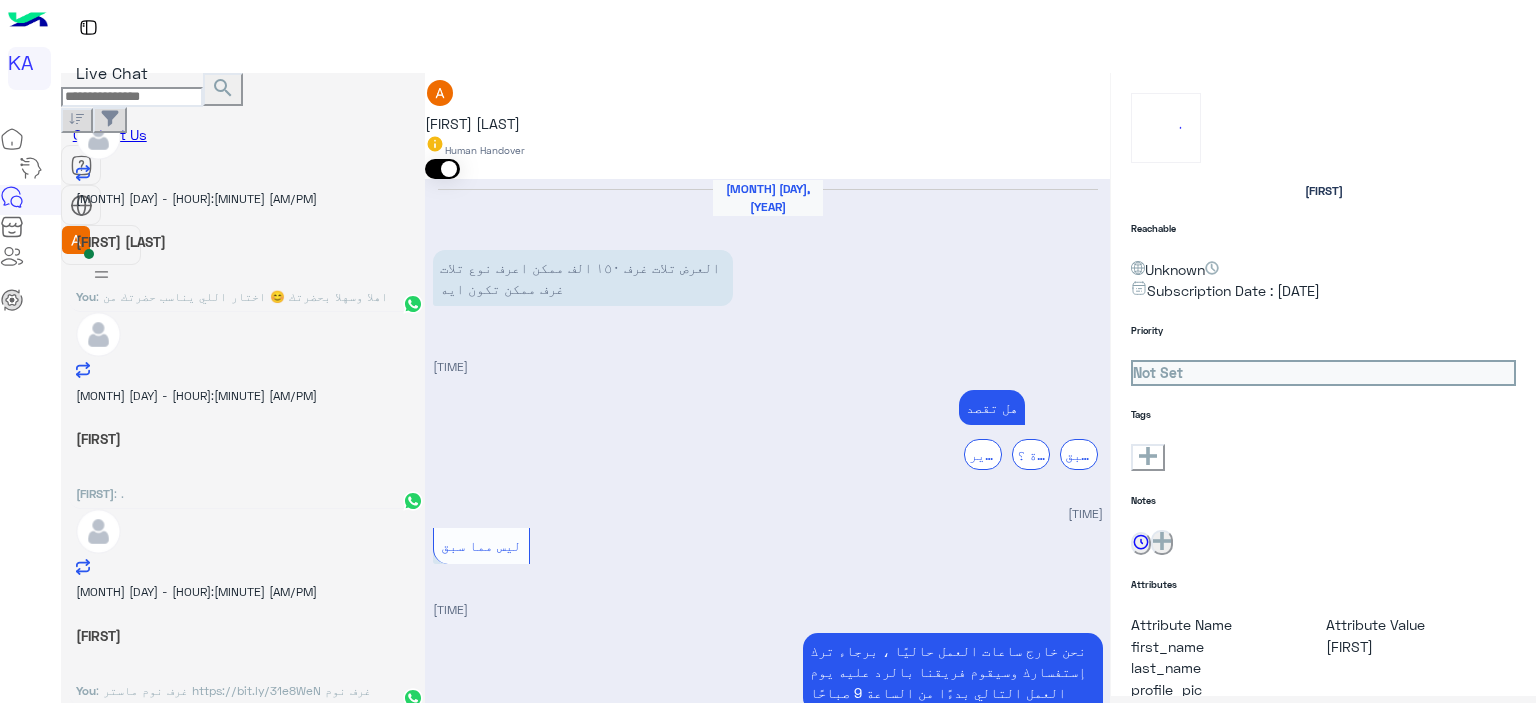 scroll, scrollTop: 0, scrollLeft: 0, axis: both 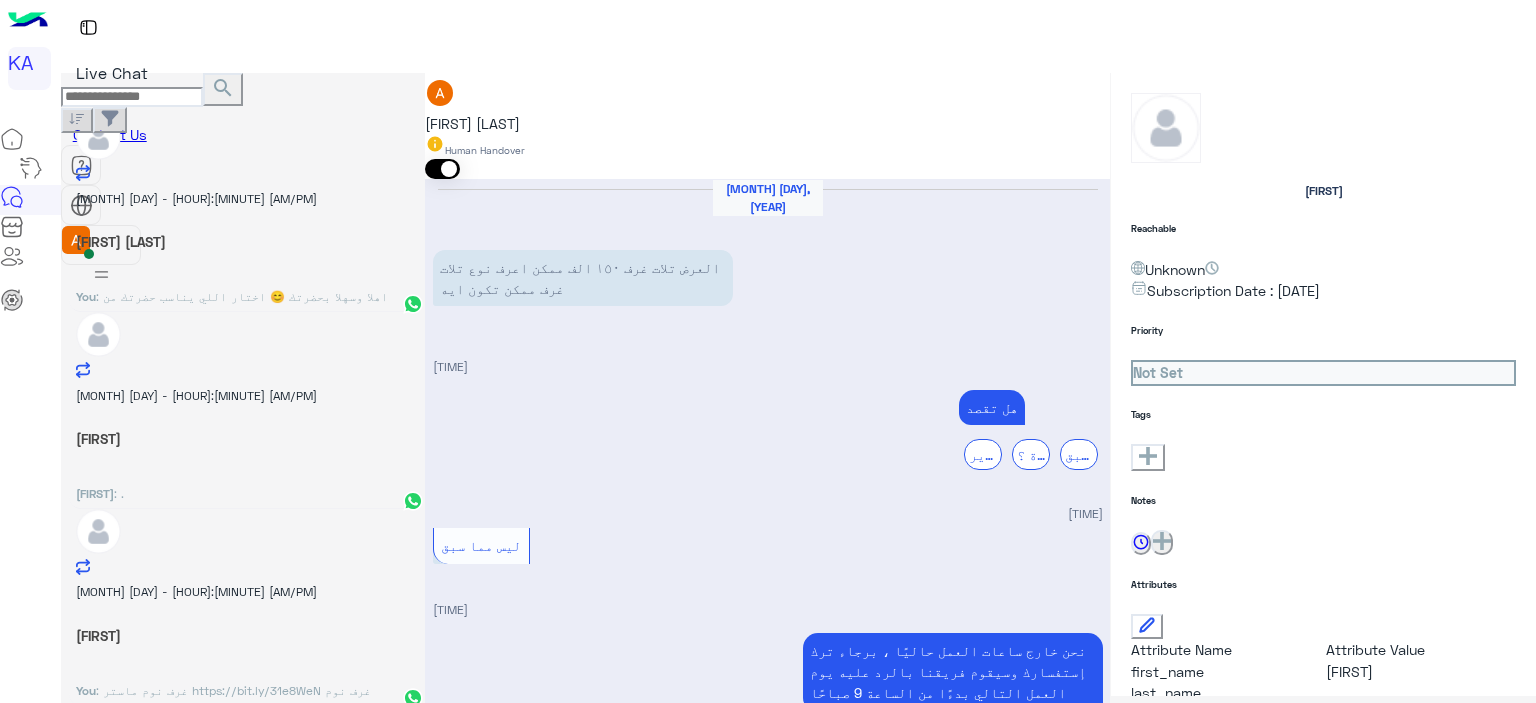 drag, startPoint x: 1042, startPoint y: 394, endPoint x: 884, endPoint y: 478, distance: 178.94133 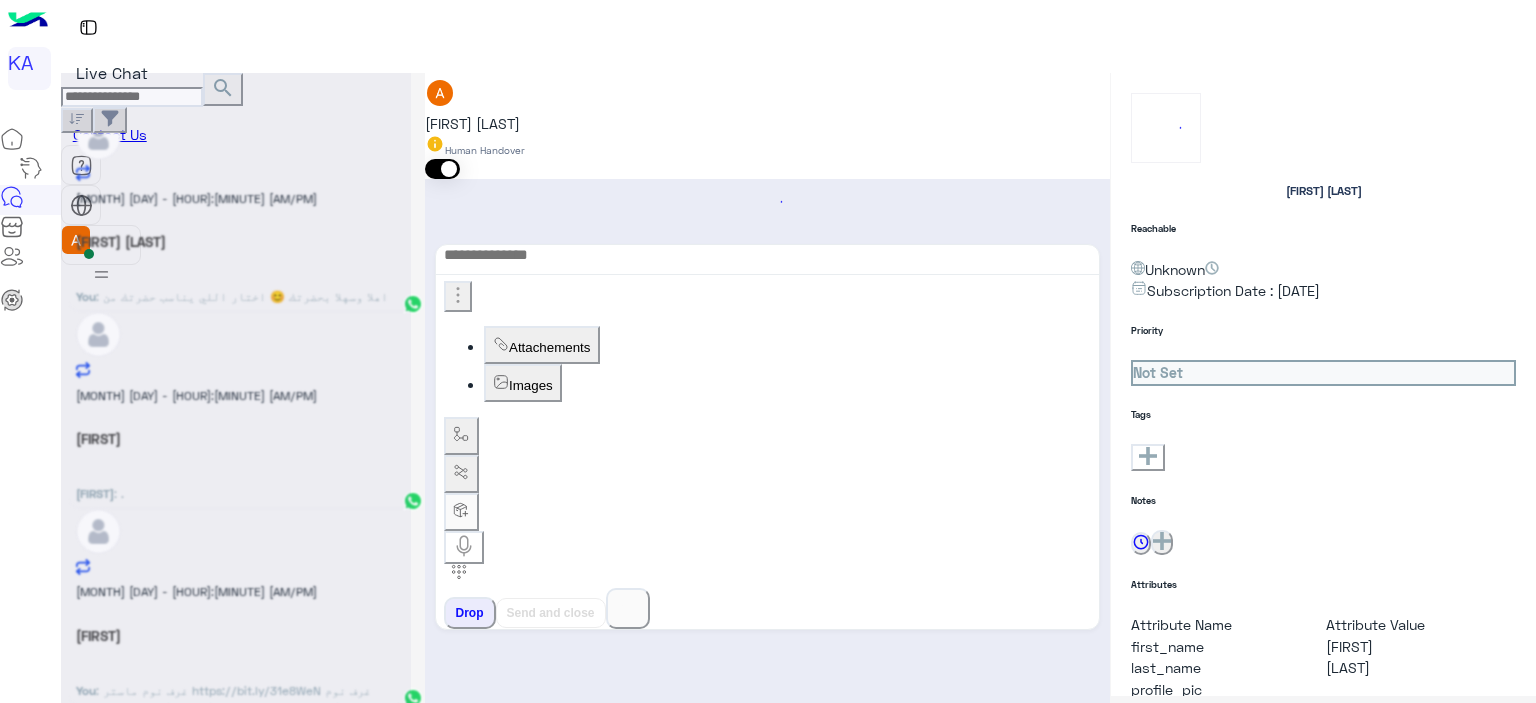 scroll, scrollTop: 1306, scrollLeft: 0, axis: vertical 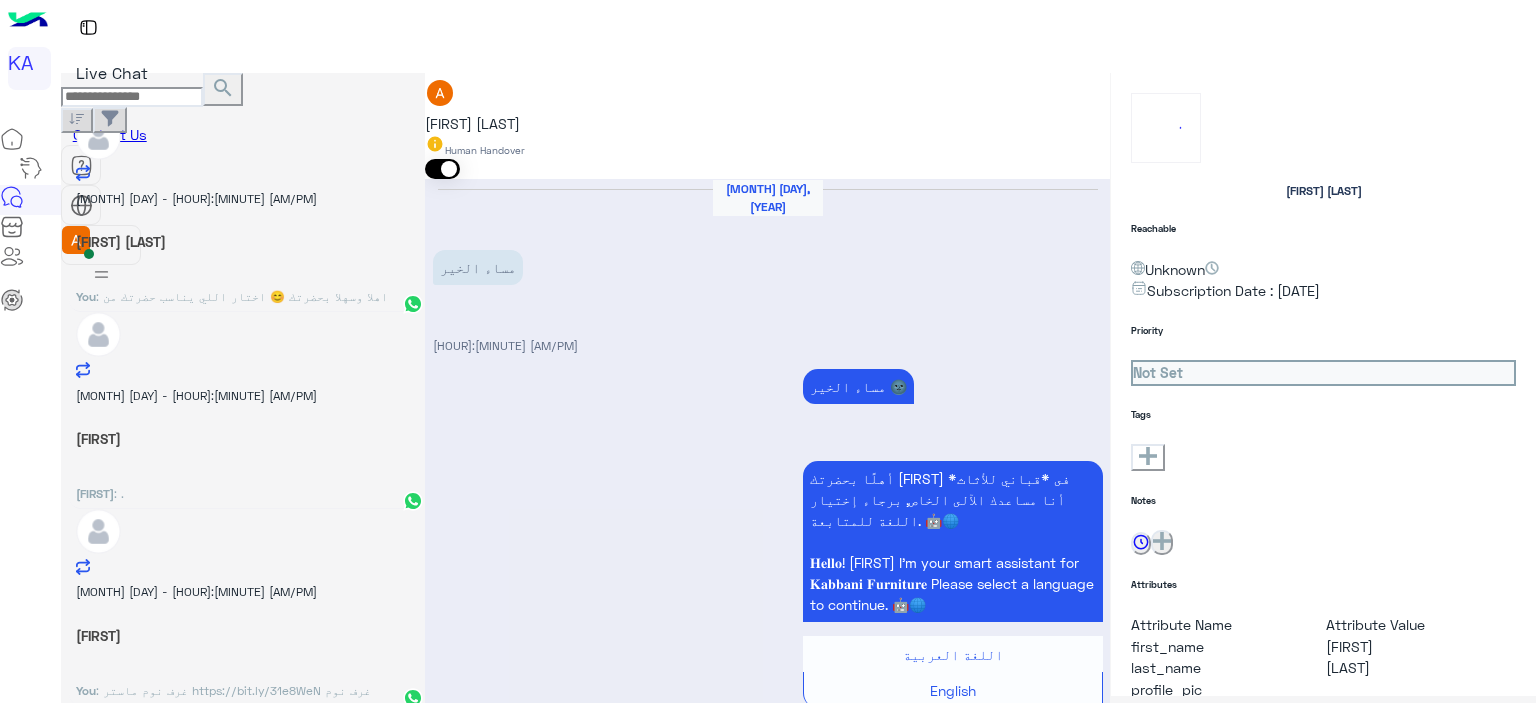 click on "[FIRST]" at bounding box center [243, 45] 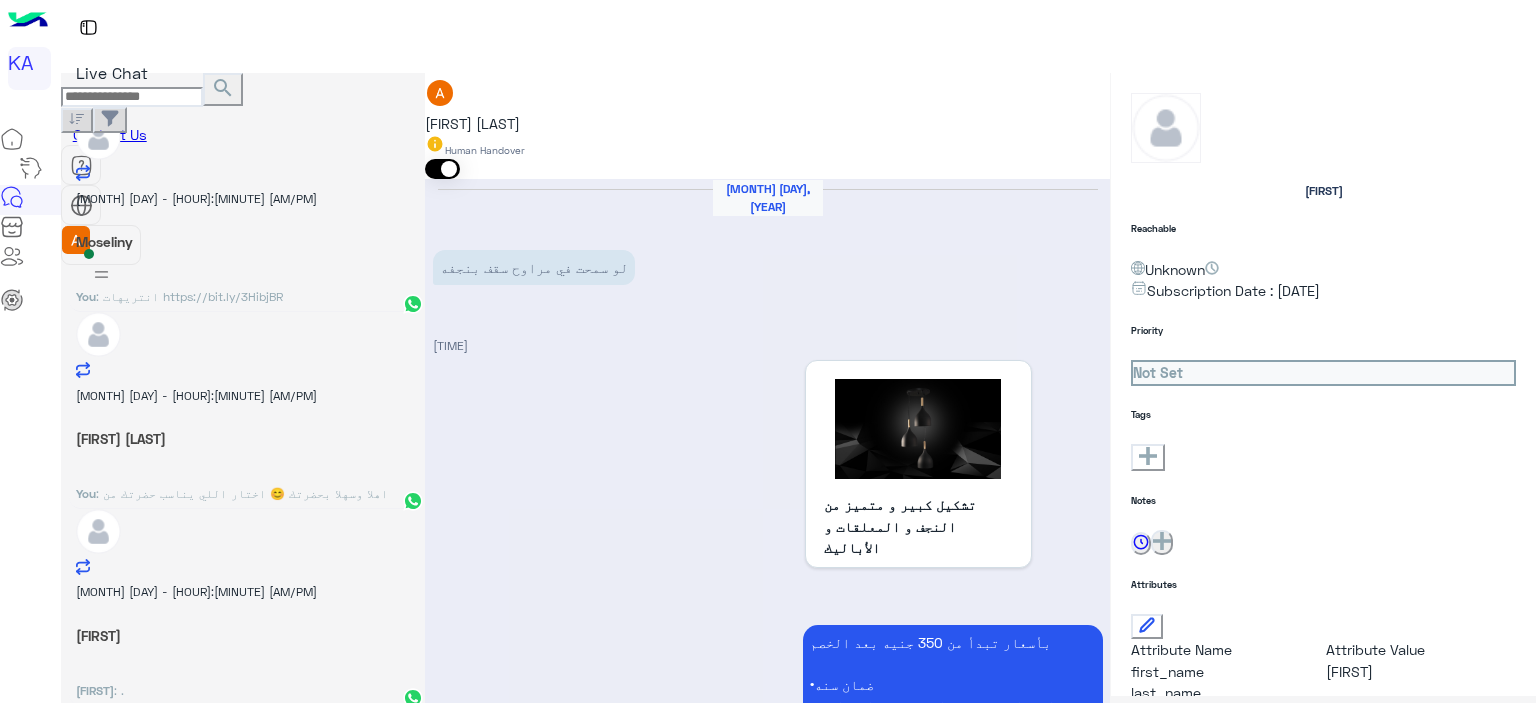 scroll, scrollTop: 631, scrollLeft: 0, axis: vertical 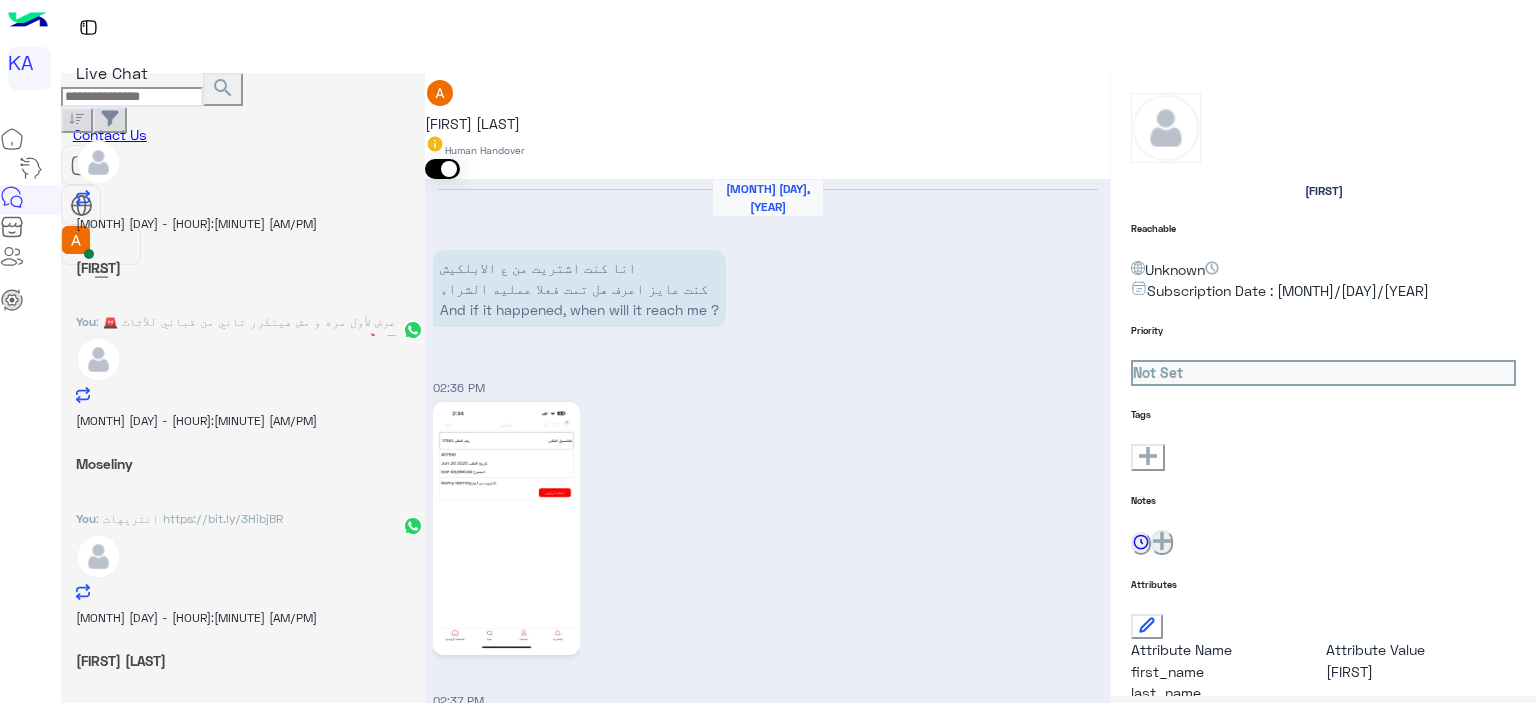 click on ": 🚨 عرض لأول مره و مش هيتكرر تاني من قباني للأثاث 🚨
🔥 دلوقتي في حالة  شراء  3 غرف كاملة بقيمة  150,000 او اكثر
هتاخد غرفة سيتي شبابي هديه أو قسيمة مشتريات بقيمة 20,000 جنيه 🎁💸
العرض متاح بجميع الافرع و اون لاين من خلالنا" at bounding box center (241, 357) 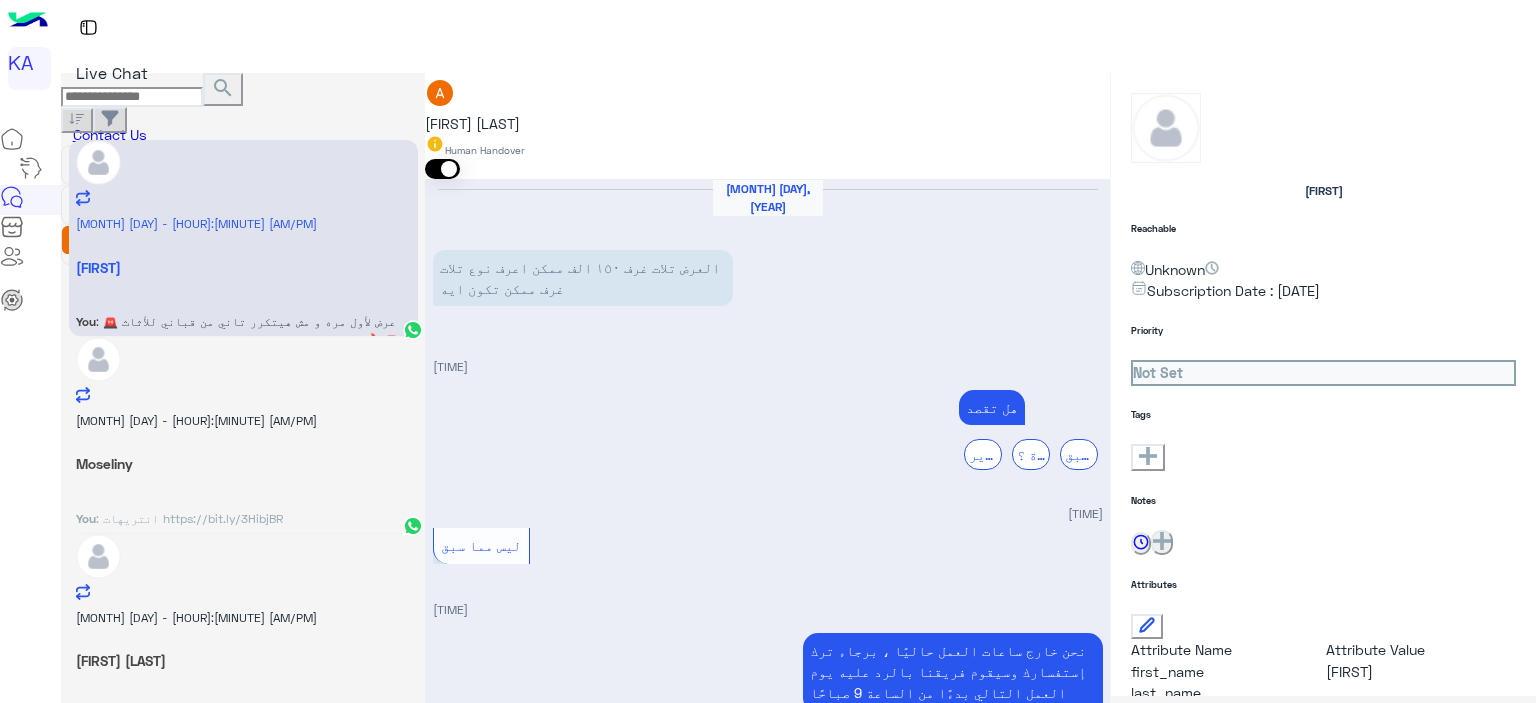 scroll, scrollTop: 395, scrollLeft: 0, axis: vertical 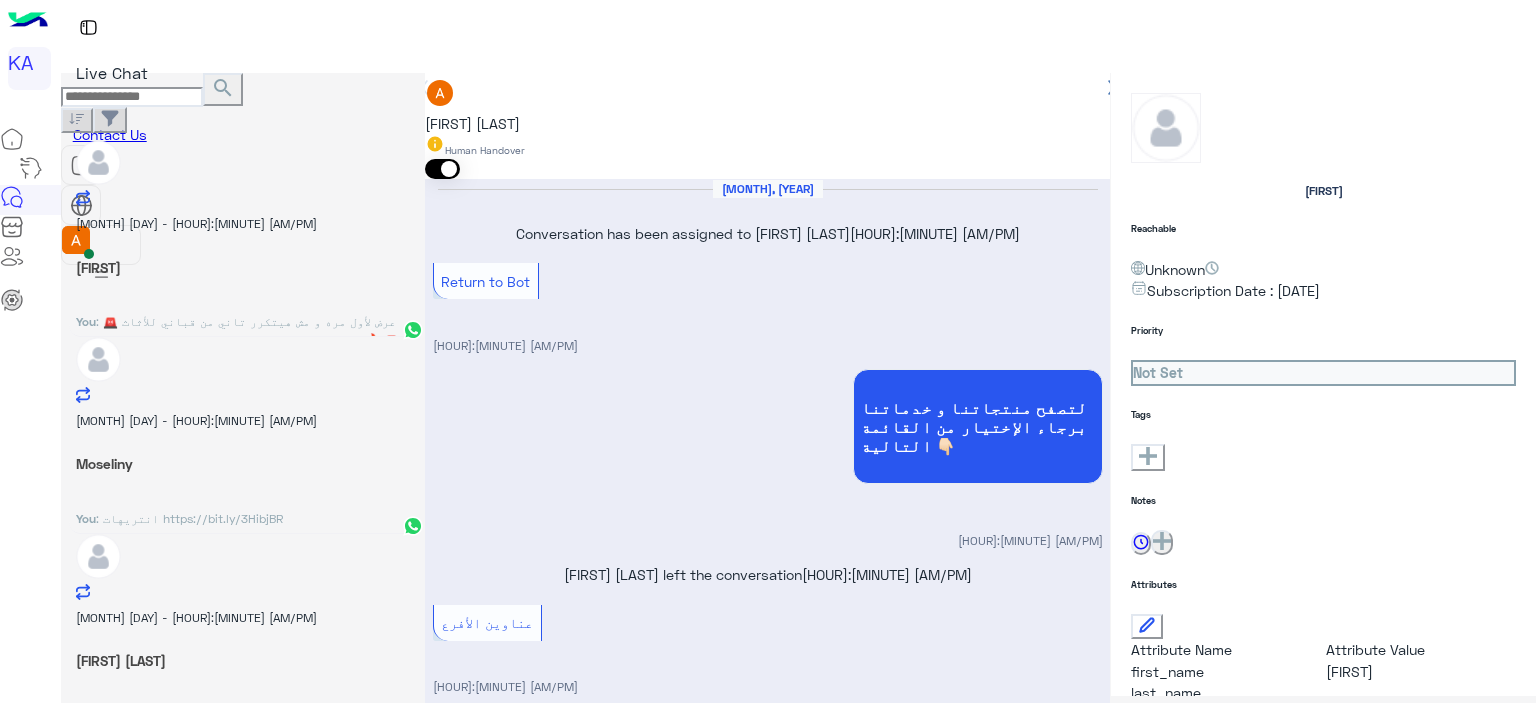 click on "[FIRST] [LAST]" at bounding box center [472, 104] 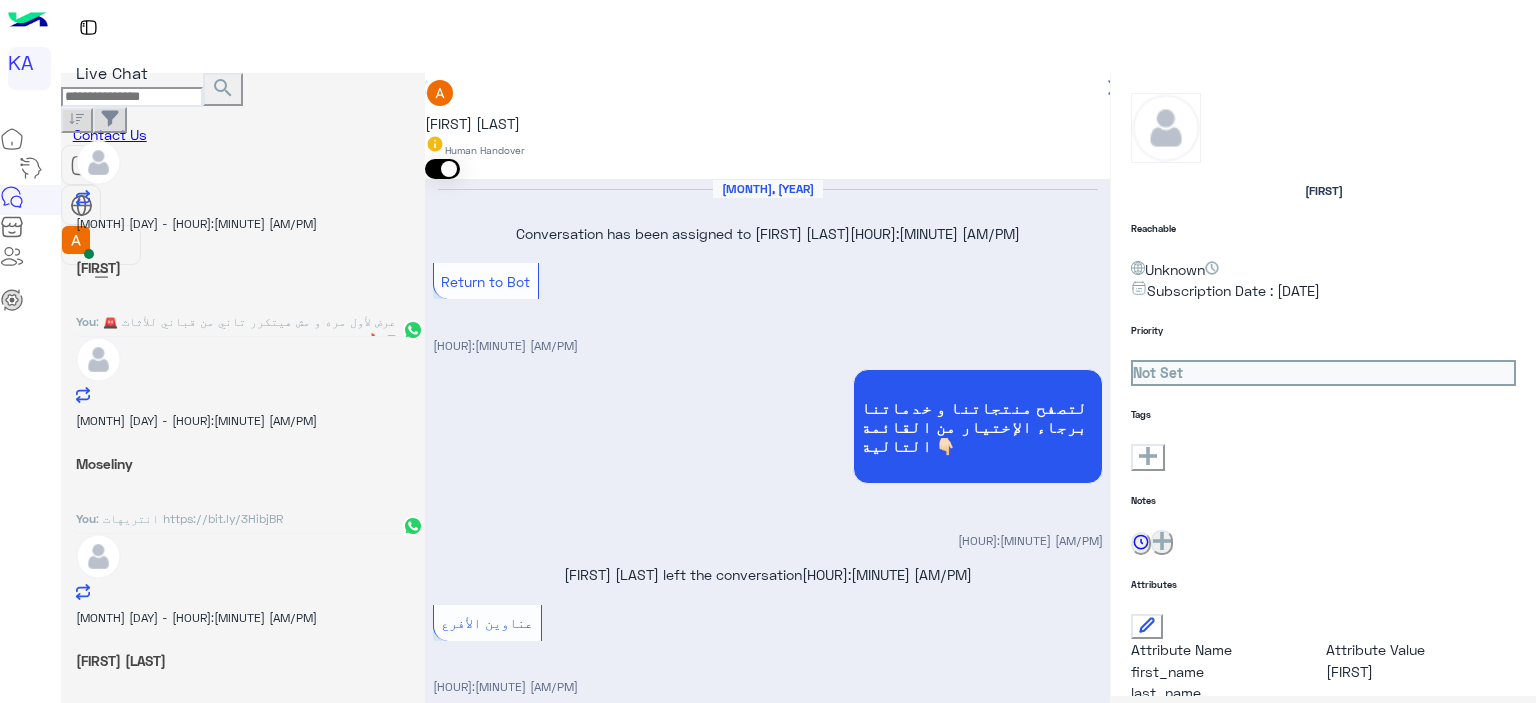click on "Drop" at bounding box center (470, 4469) 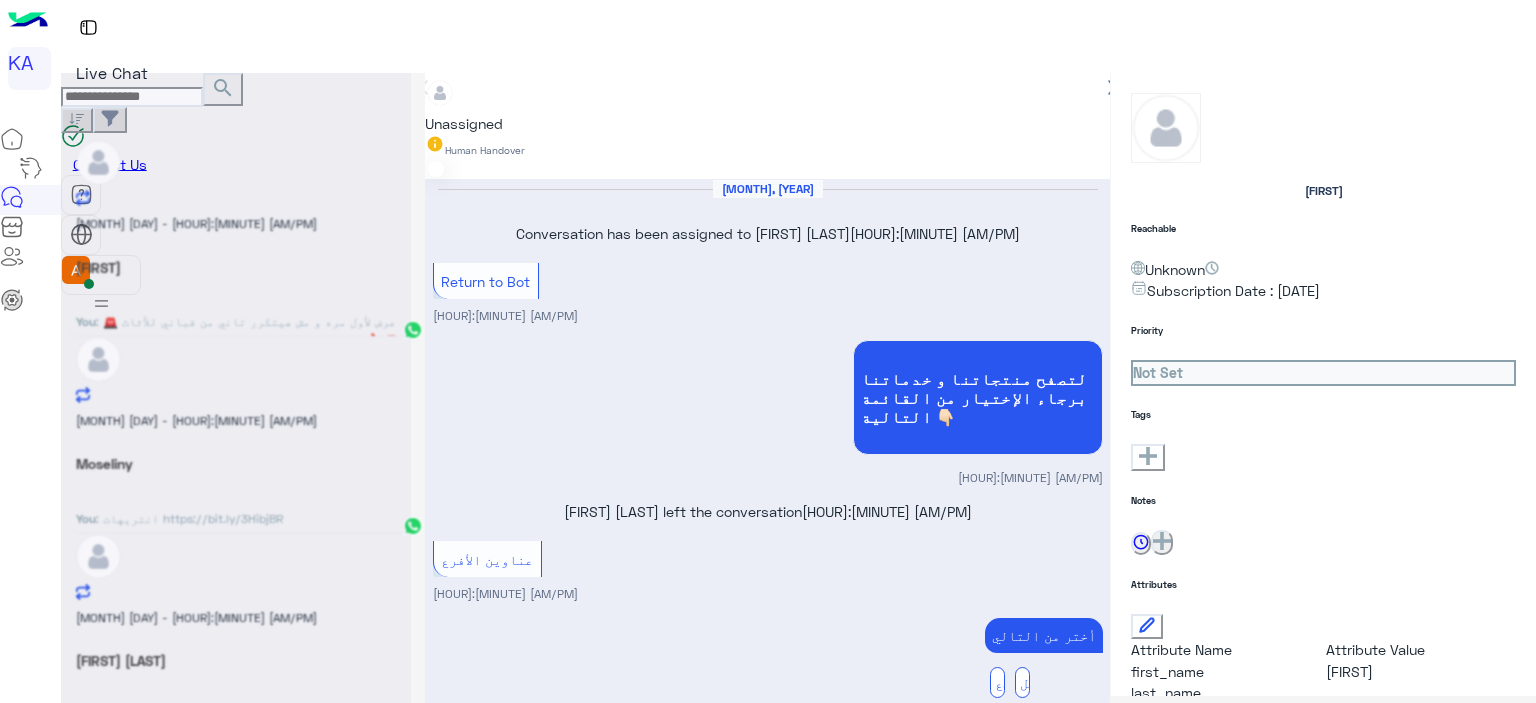 scroll, scrollTop: 2652, scrollLeft: 0, axis: vertical 